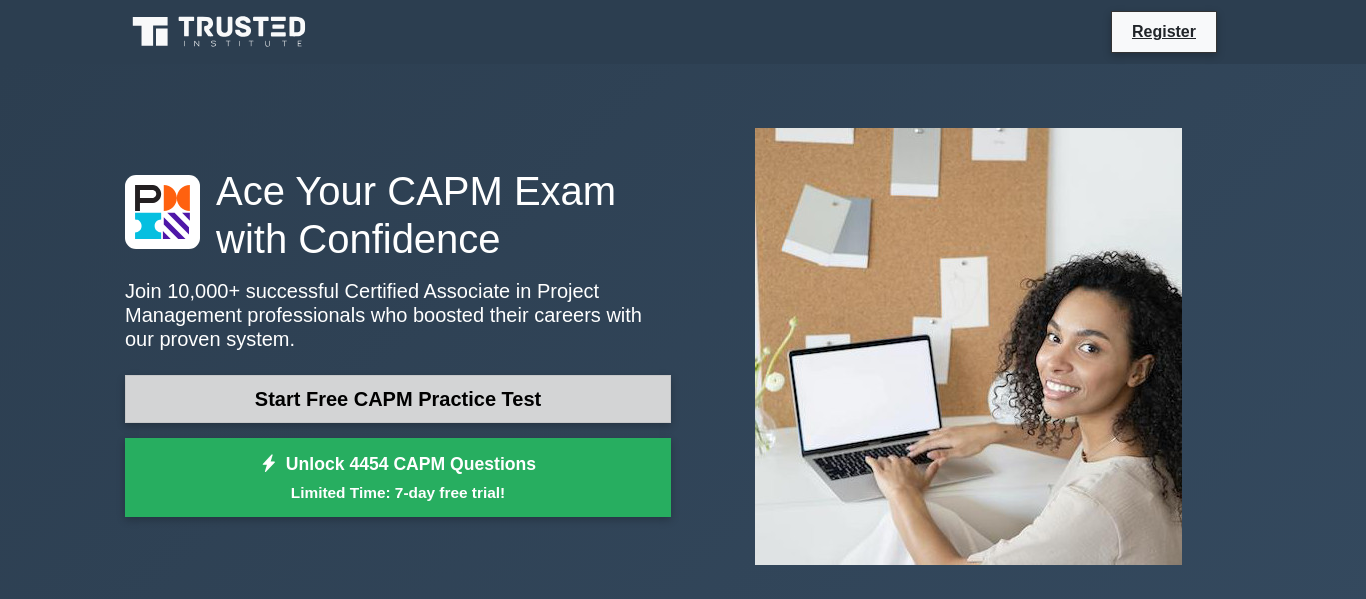 scroll, scrollTop: 0, scrollLeft: 0, axis: both 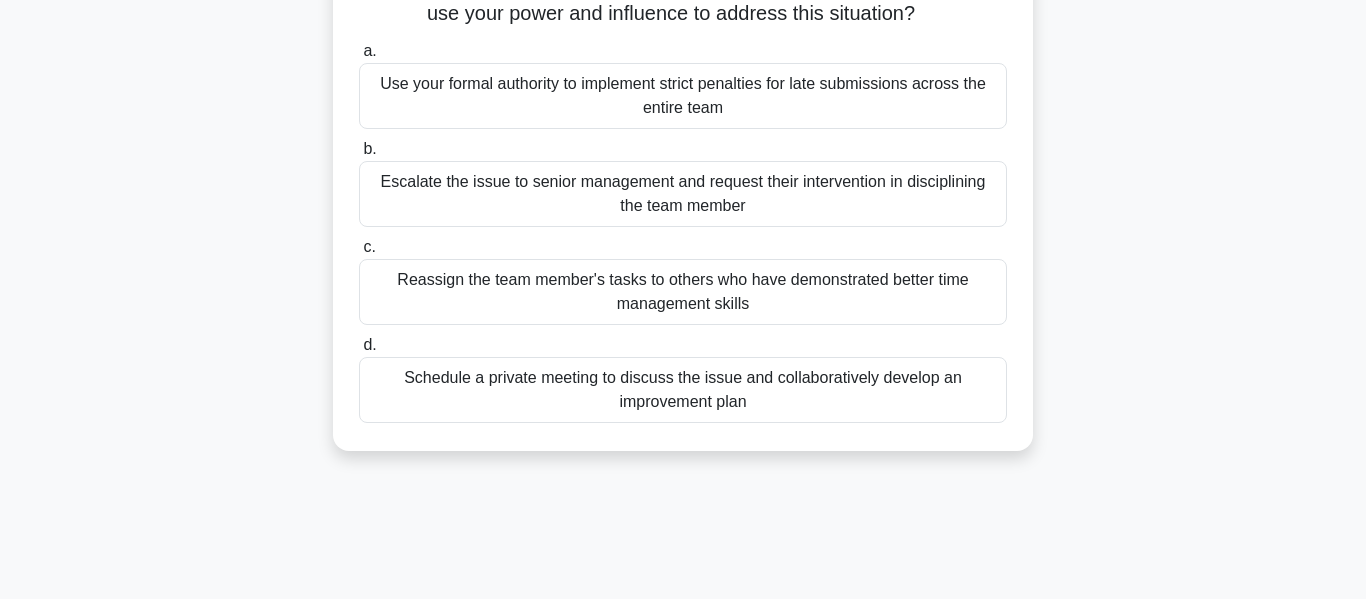 click on "Schedule a private meeting to discuss the issue and collaboratively develop an improvement plan" at bounding box center (683, 390) 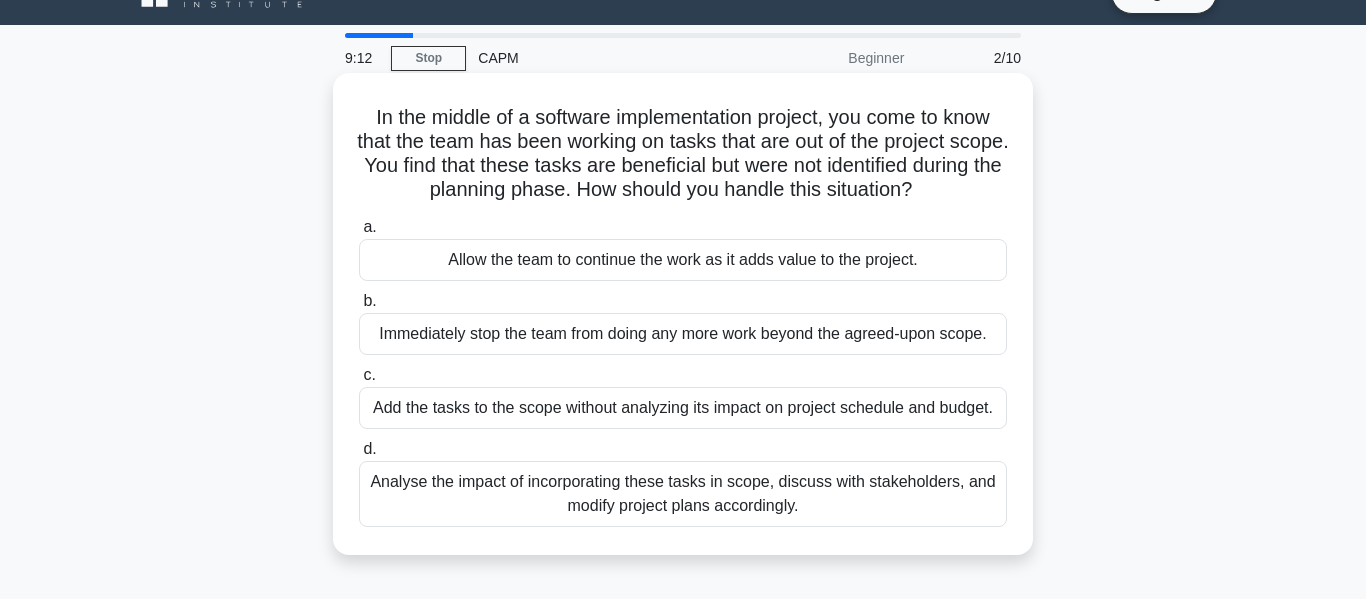 click on "Analyse the impact of incorporating these tasks in scope, discuss with stakeholders, and modify project plans accordingly." at bounding box center (683, 494) 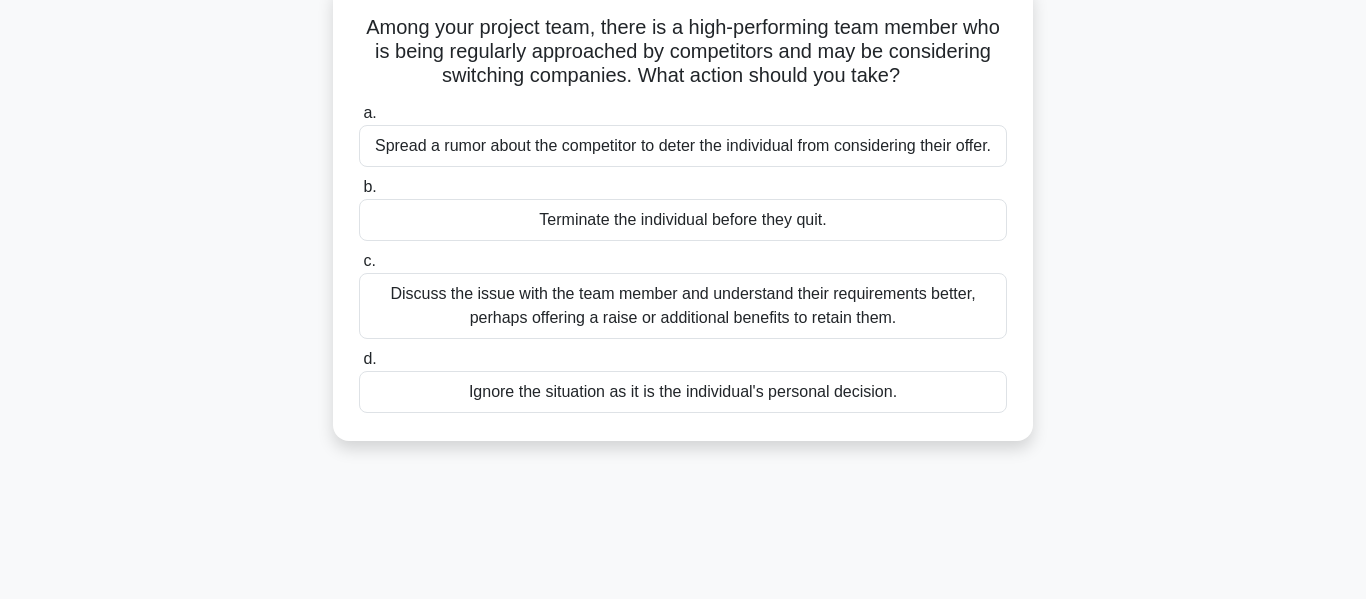 scroll, scrollTop: 138, scrollLeft: 0, axis: vertical 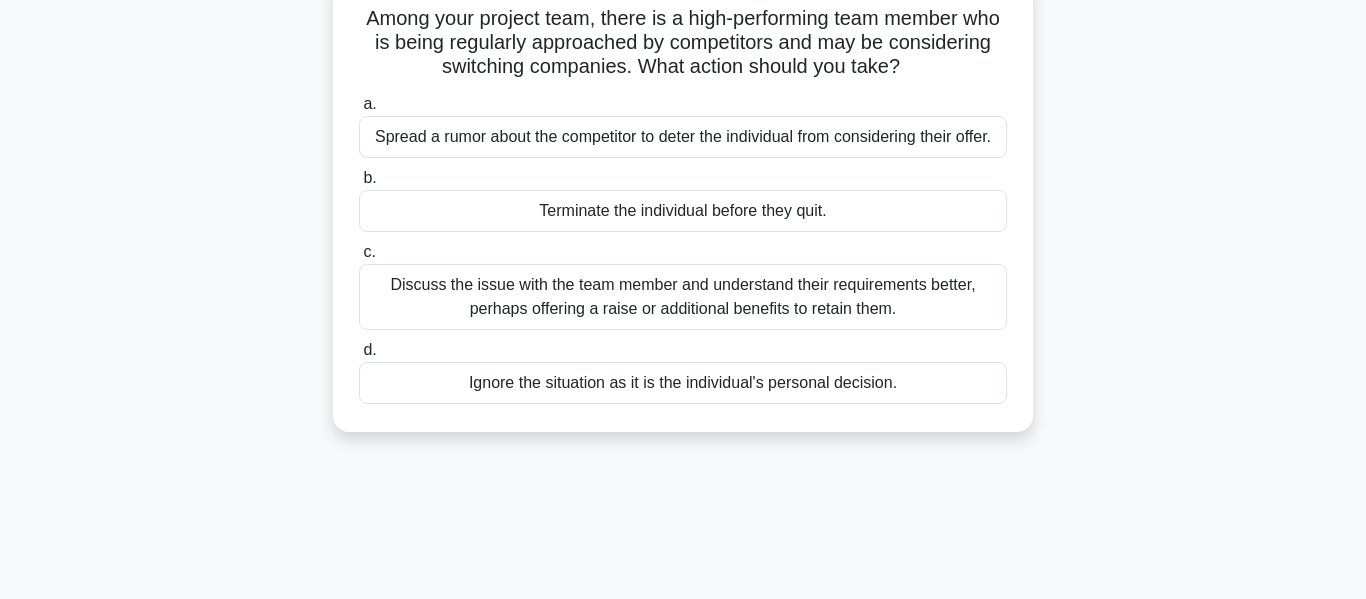 click on "Discuss the issue with the team member and understand their requirements better, perhaps offering a raise or additional benefits to retain them." at bounding box center (683, 297) 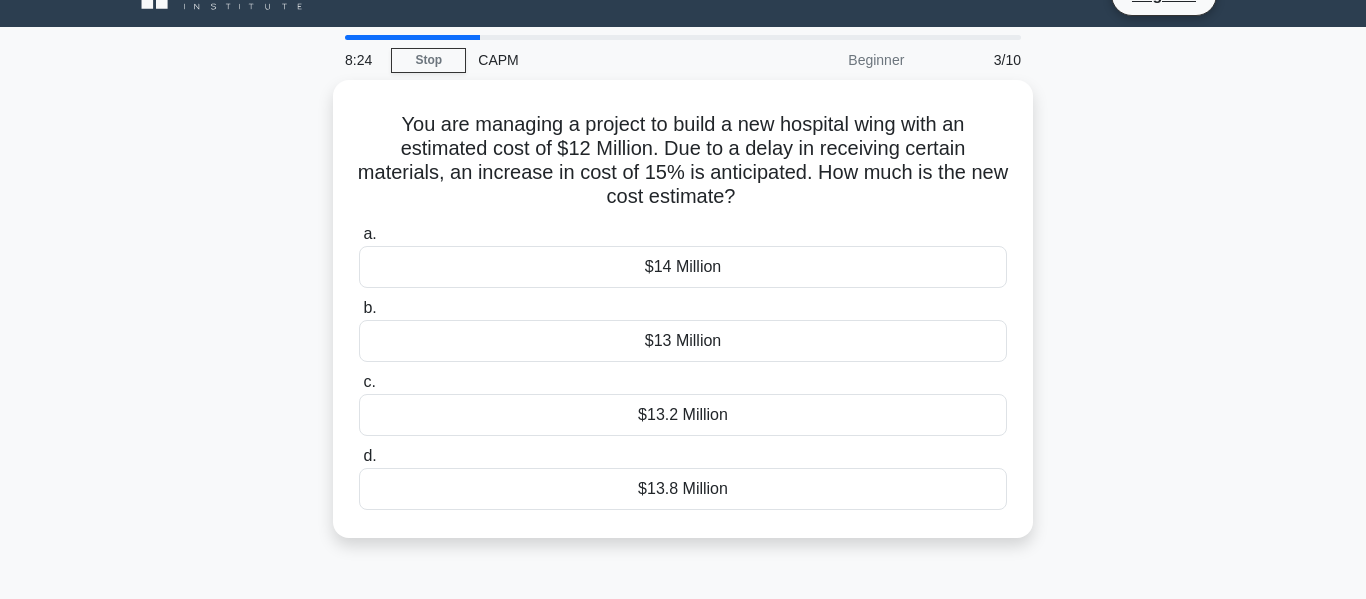 scroll, scrollTop: 0, scrollLeft: 0, axis: both 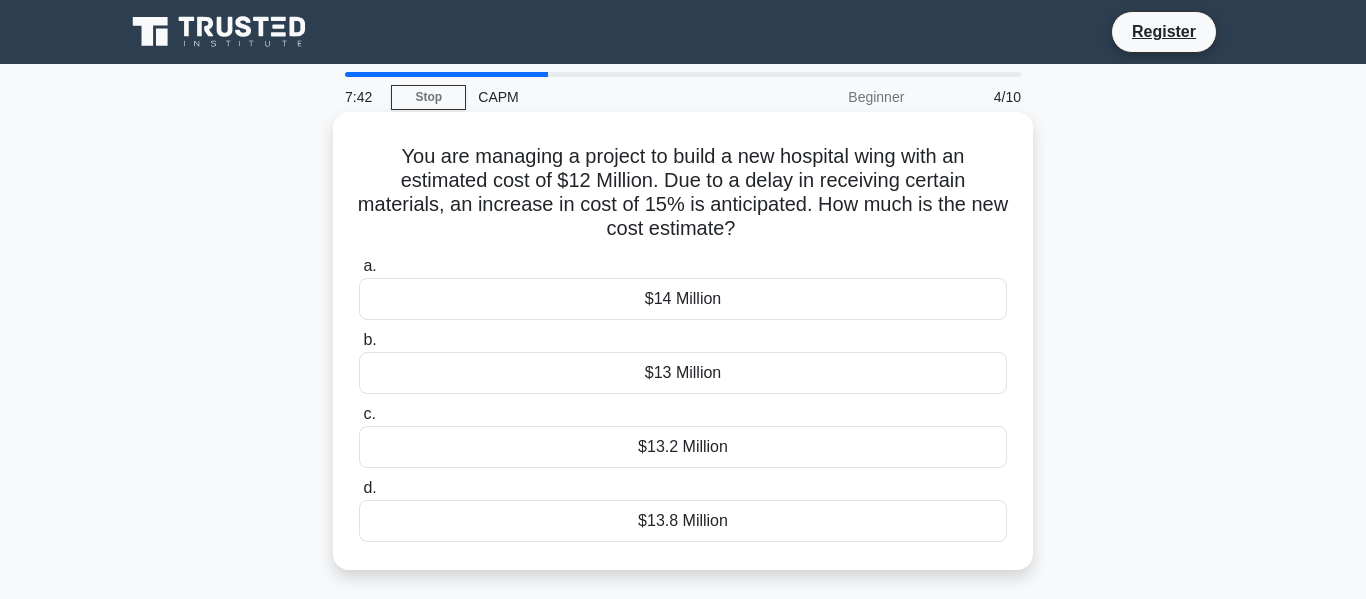 click on "$13.8 Million" at bounding box center (683, 521) 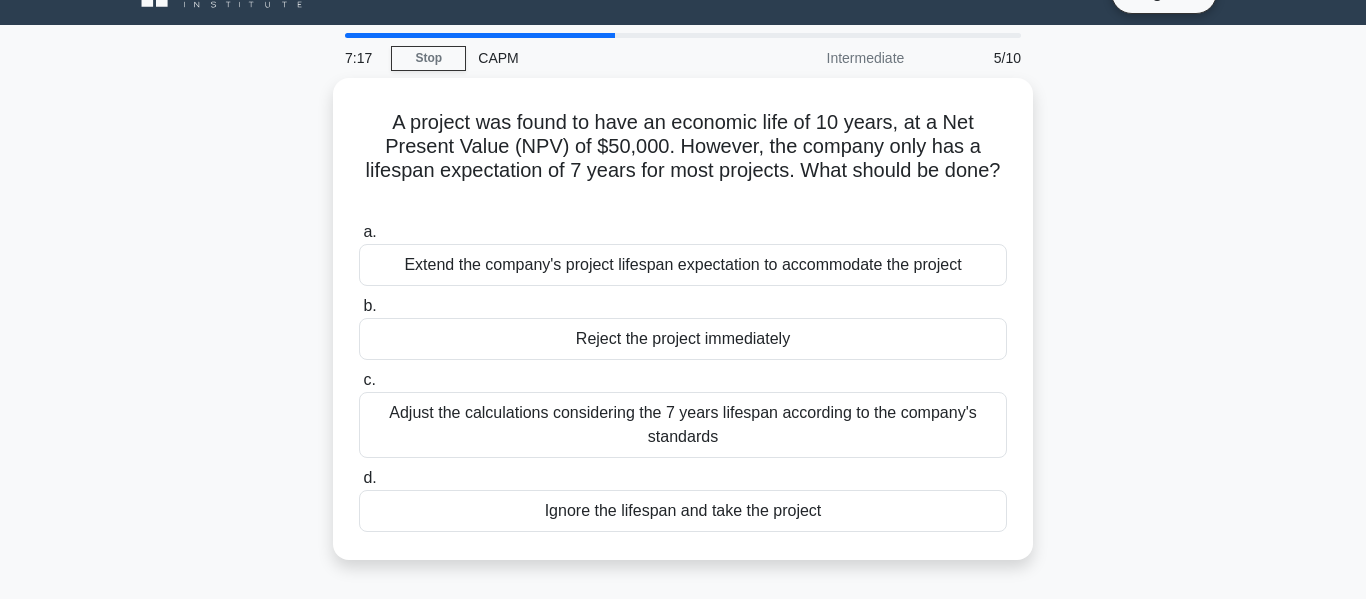 scroll, scrollTop: 45, scrollLeft: 0, axis: vertical 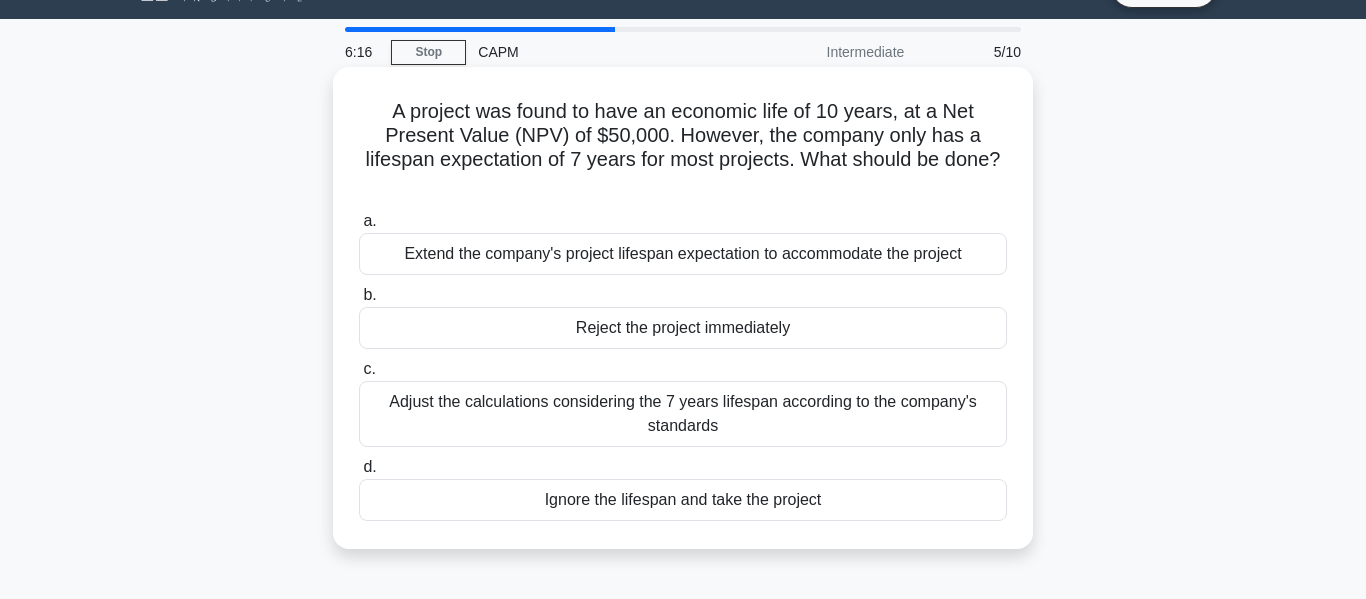 click on "Adjust the calculations considering the 7 years lifespan according to the company's standards" at bounding box center (683, 414) 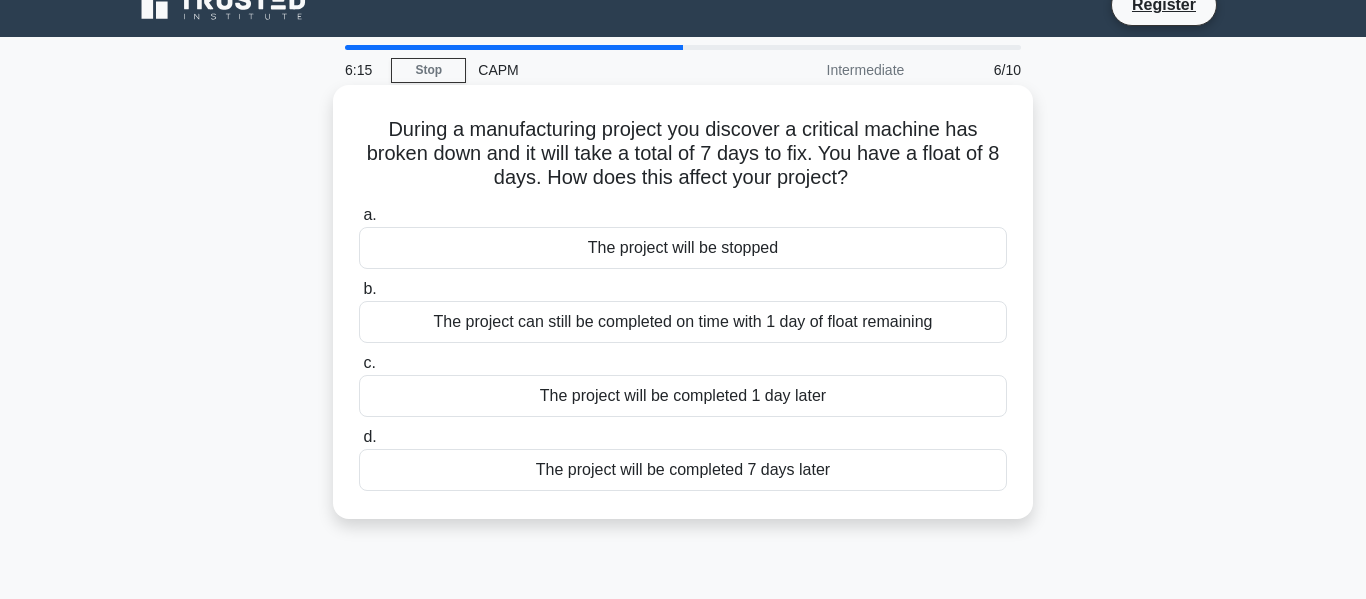 scroll, scrollTop: 0, scrollLeft: 0, axis: both 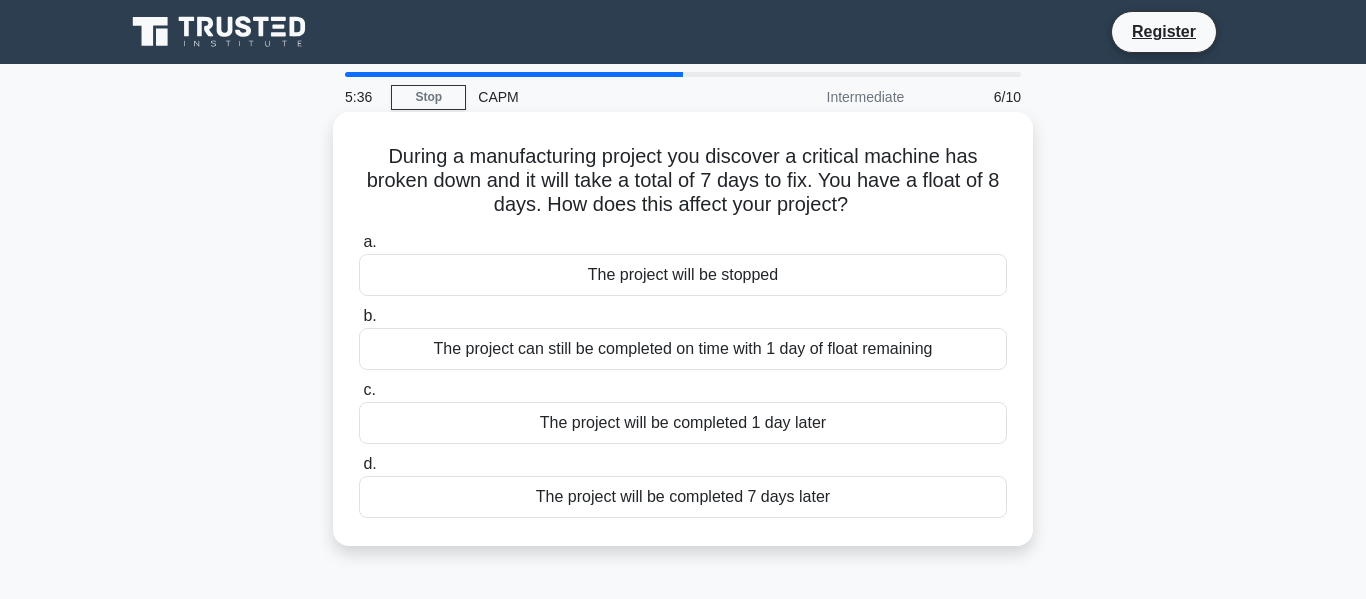 click on "The project can still be completed on time with 1 day of float remaining" at bounding box center [683, 349] 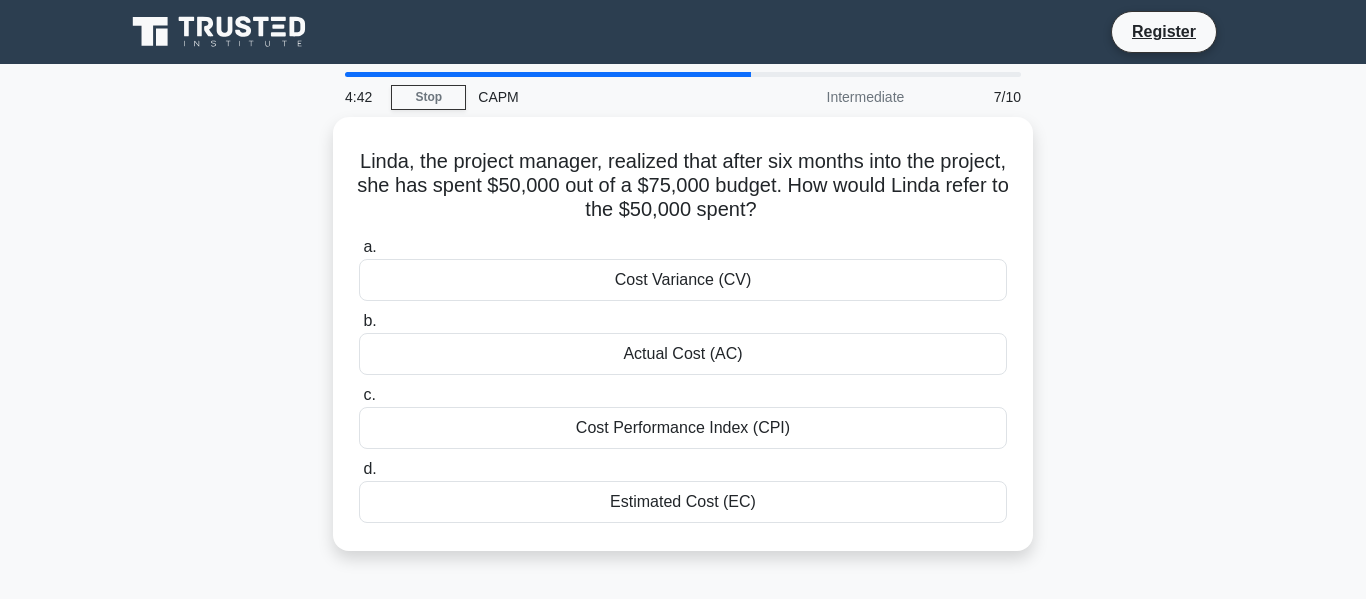 click on "4:42
Stop
CAPM
Intermediate
7/10
Linda, the project manager, realized that after six months into the project, she has spent $50,000 out of a $75,000 budget. How would Linda refer to the $50,000 spent?
.spinner_0XTQ{transform-origin:center;animation:spinner_y6GP .75s linear infinite}@keyframes spinner_y6GP{100%{transform:rotate(360deg)}}
a." at bounding box center (683, 572) 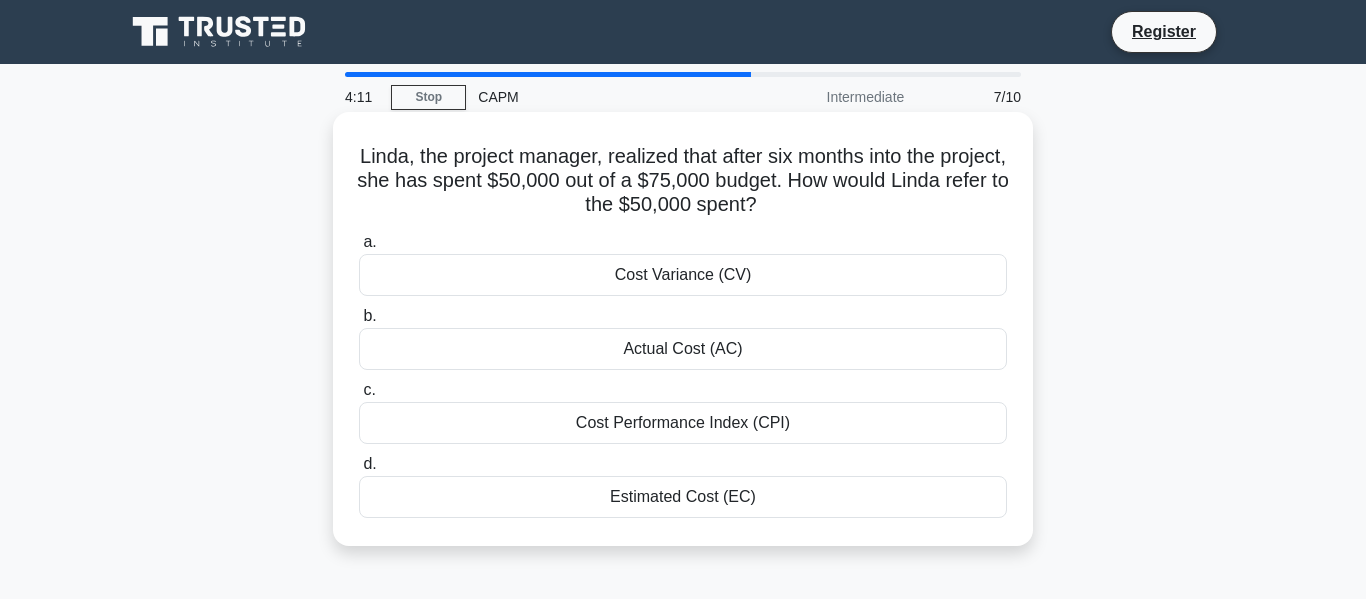 click on "Actual Cost (AC)" at bounding box center (683, 349) 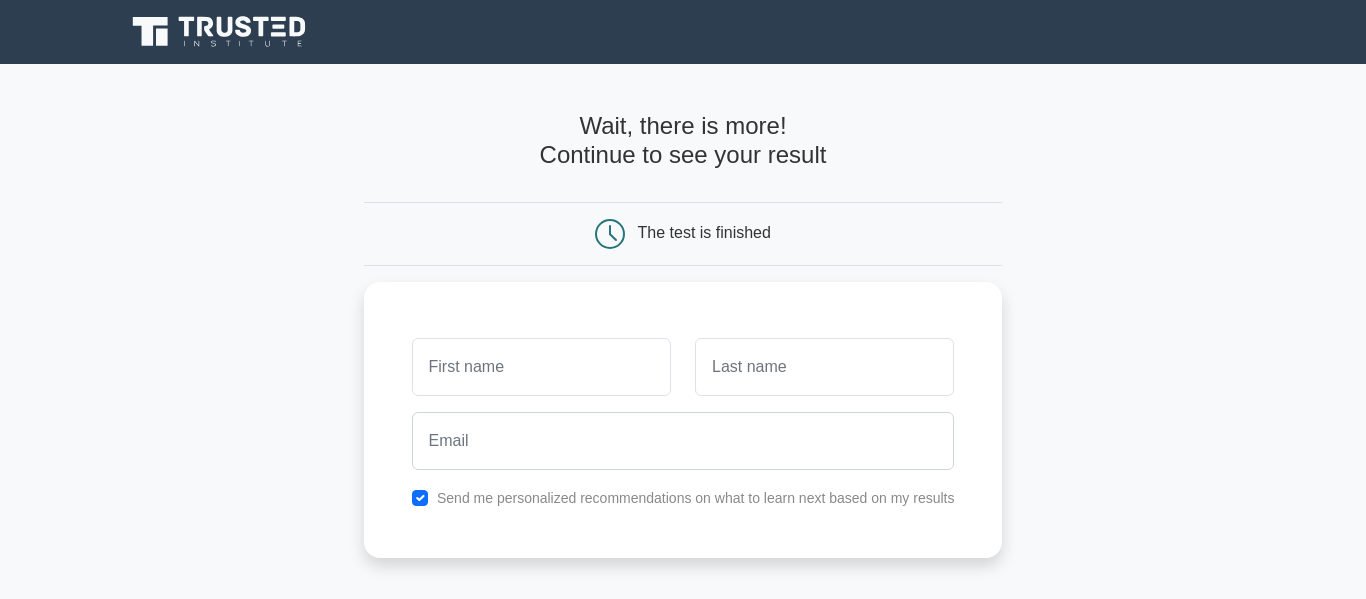 scroll, scrollTop: 0, scrollLeft: 0, axis: both 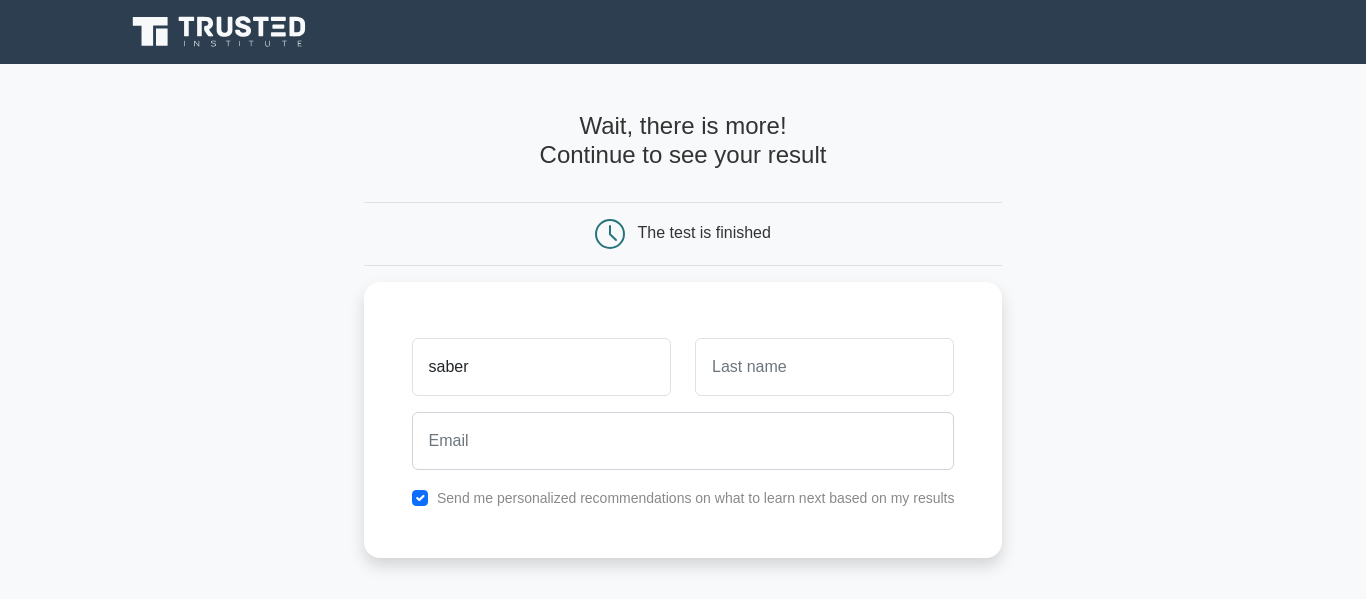 type on "saber" 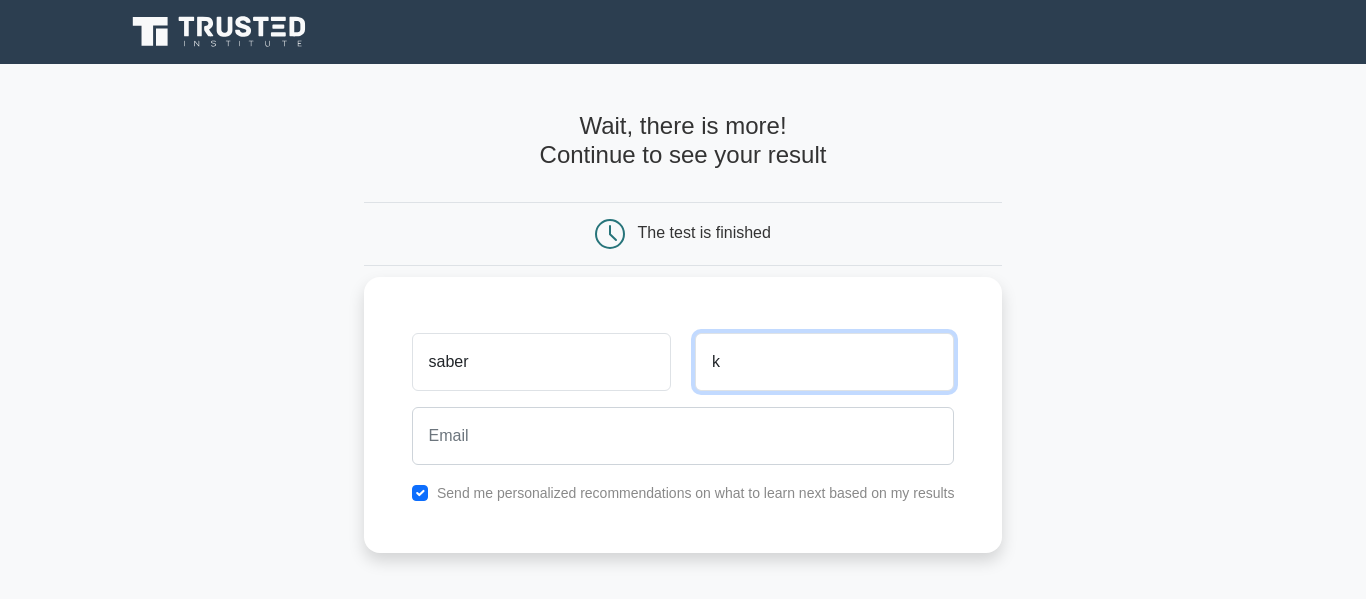 type on "k" 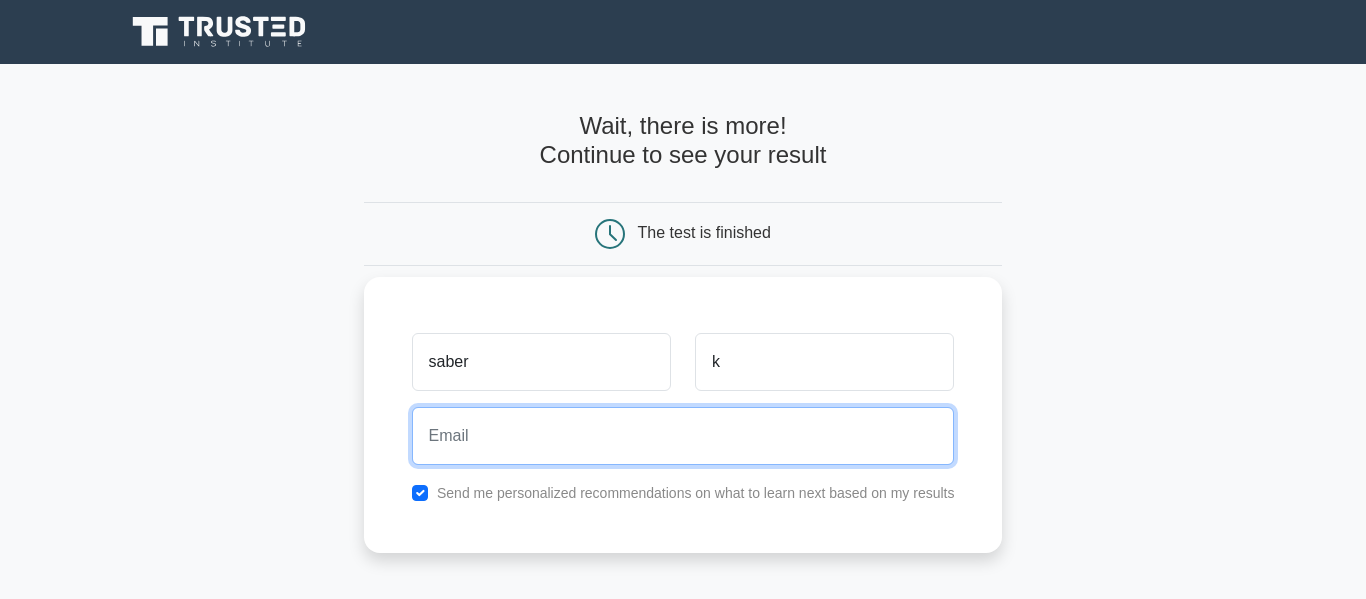 click at bounding box center (683, 436) 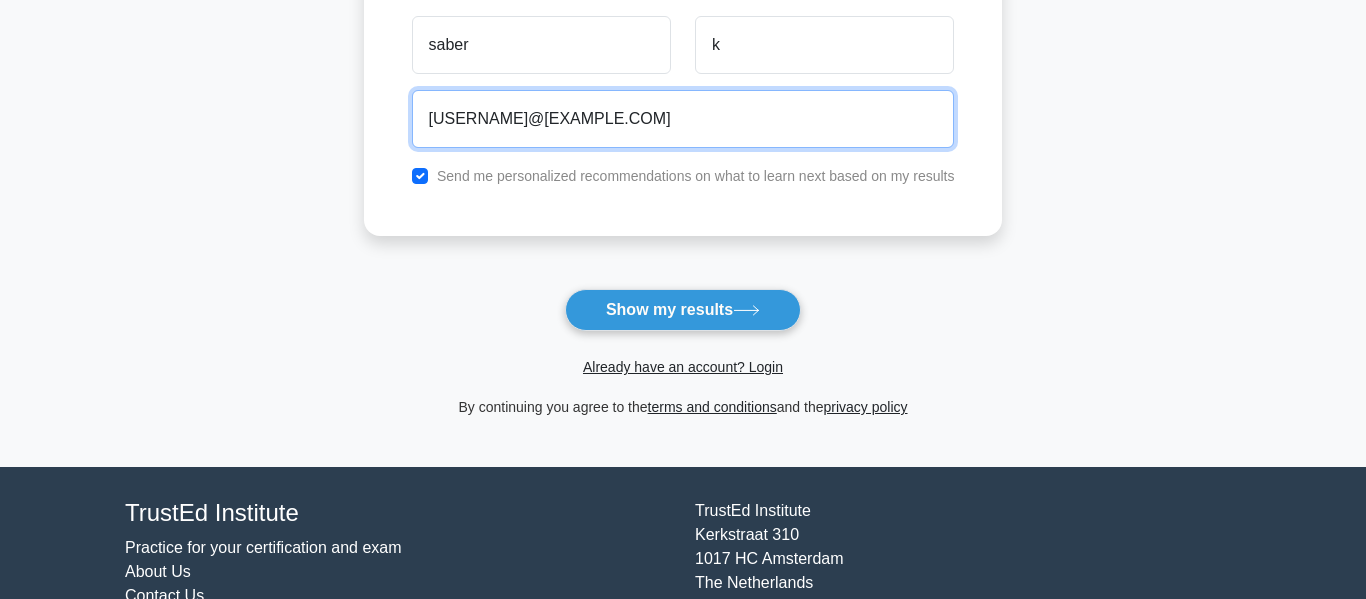 scroll, scrollTop: 320, scrollLeft: 0, axis: vertical 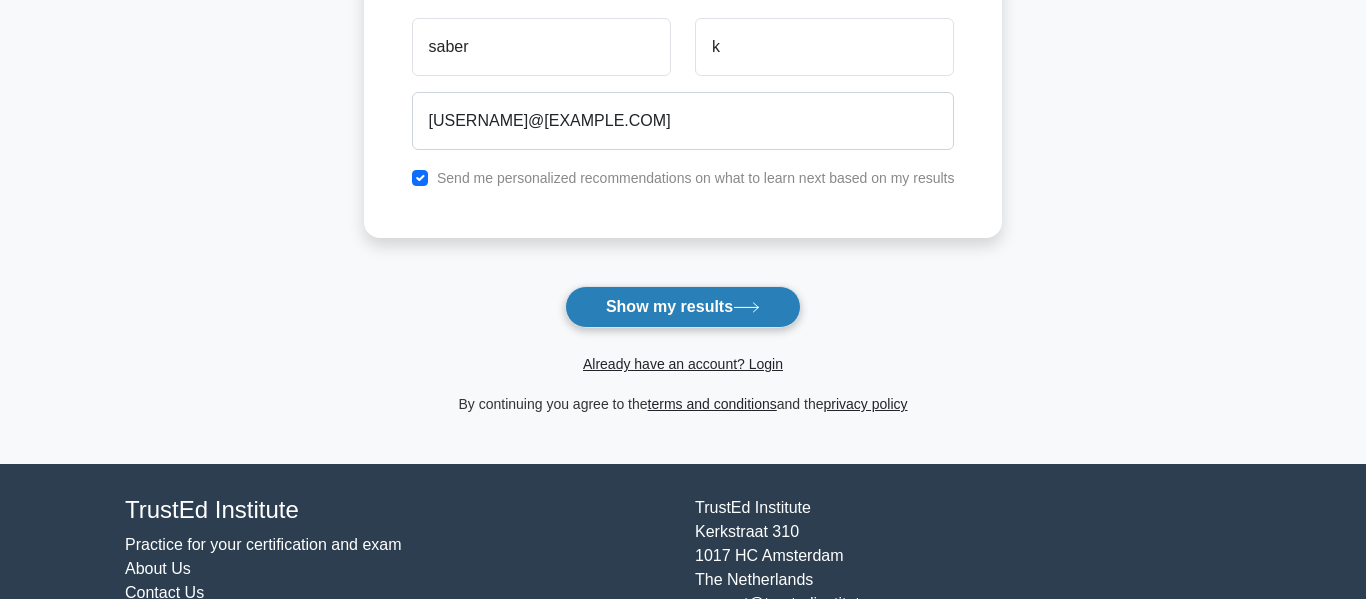 click on "Show my results" at bounding box center [683, 307] 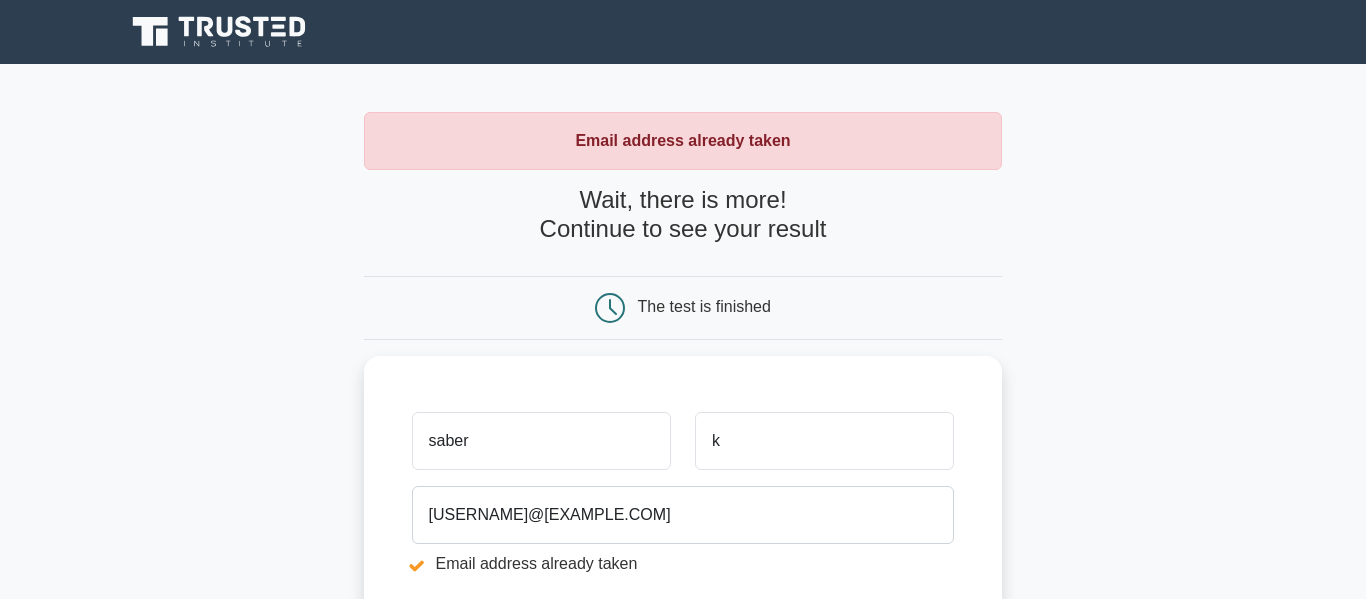 scroll, scrollTop: 0, scrollLeft: 0, axis: both 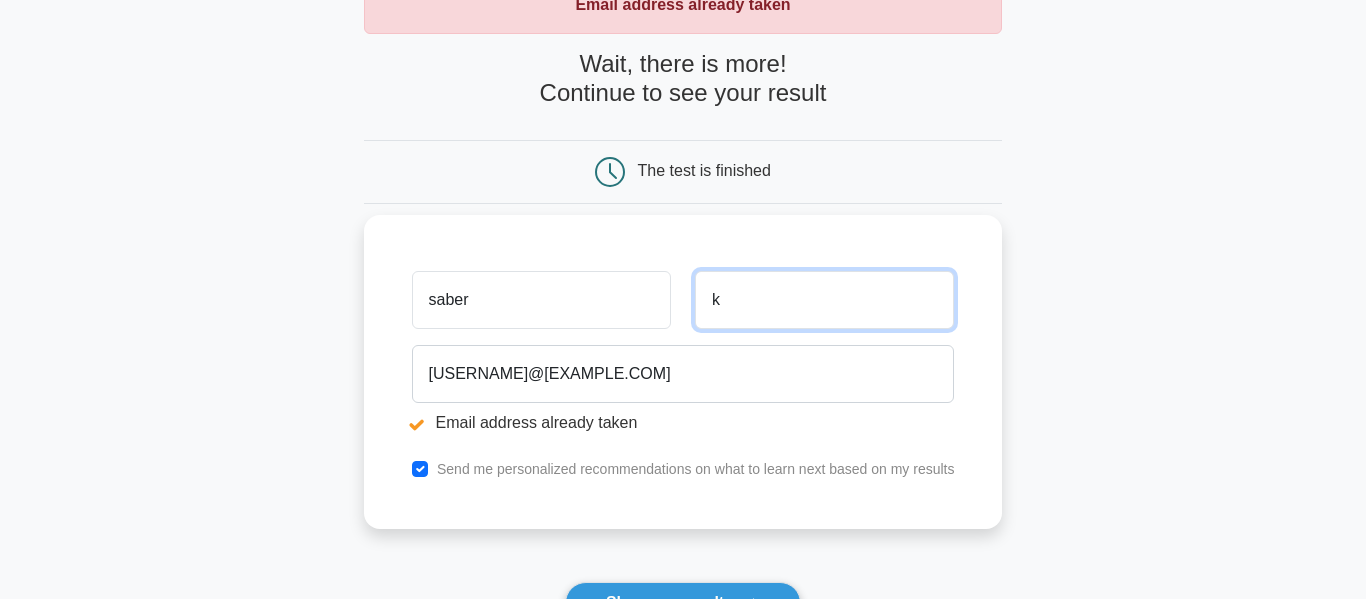 click on "k" at bounding box center [824, 300] 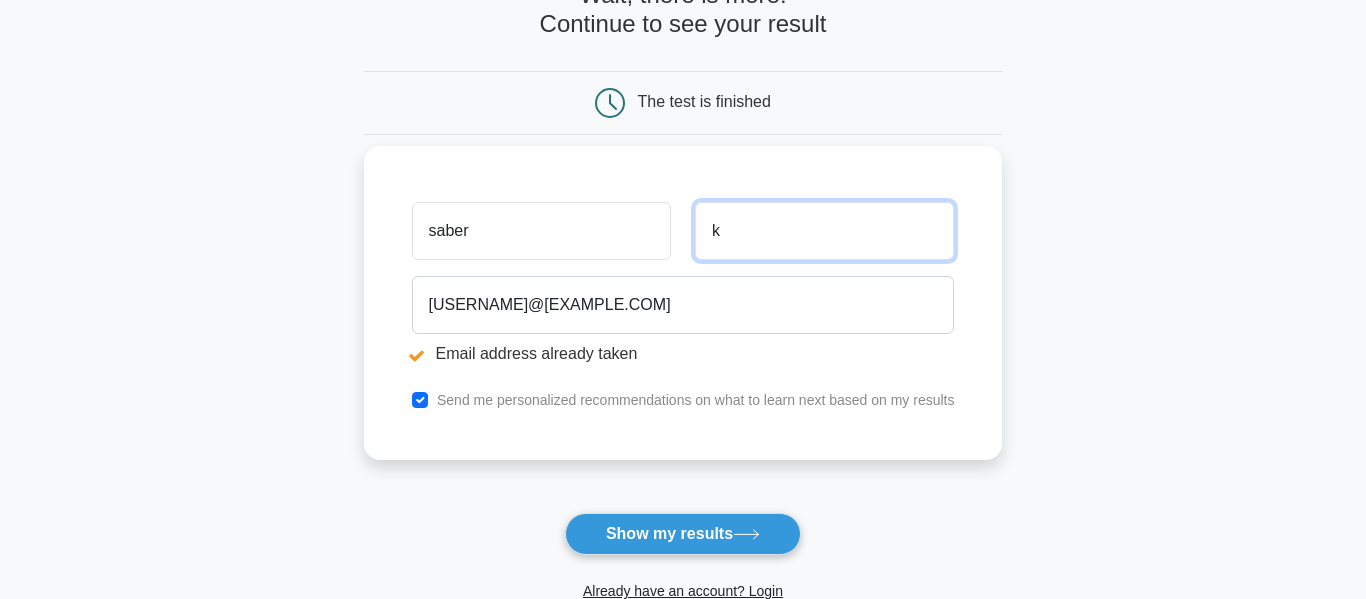 scroll, scrollTop: 206, scrollLeft: 0, axis: vertical 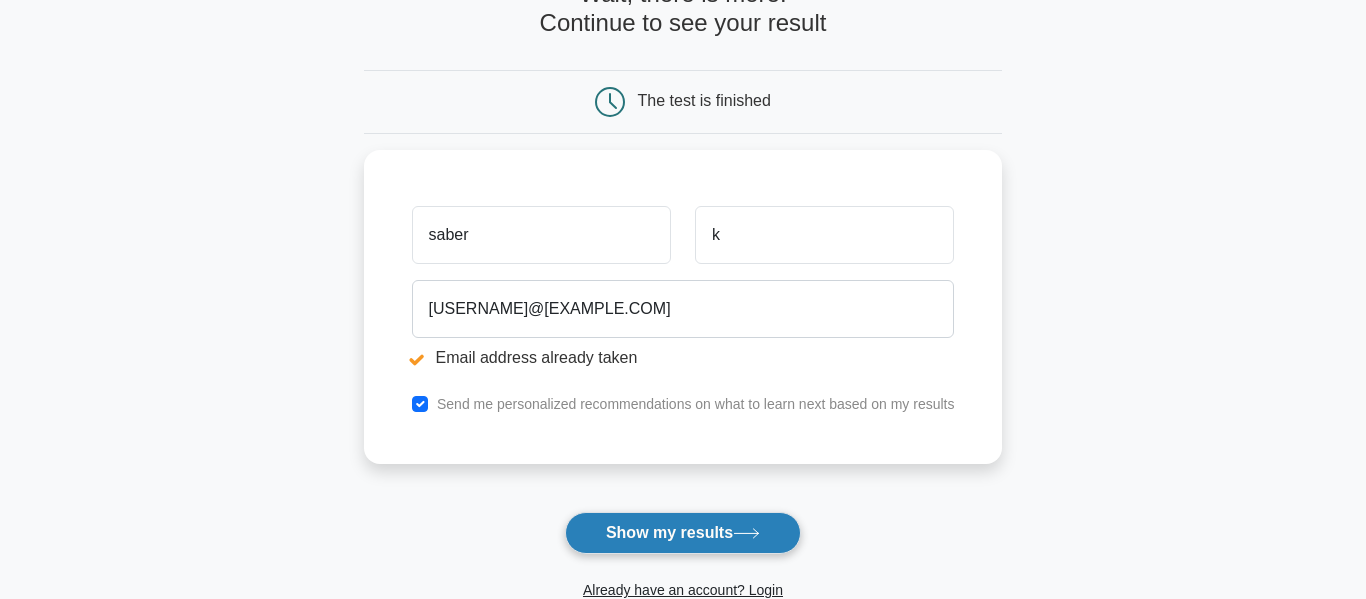 click on "Show my results" at bounding box center (683, 533) 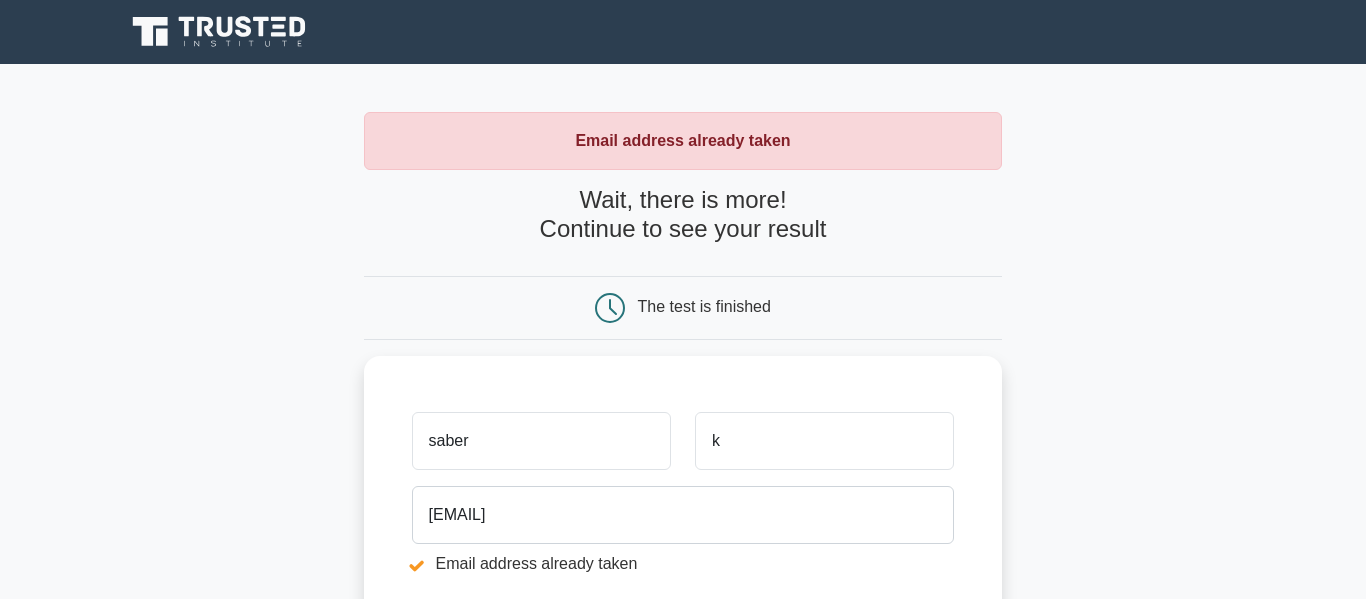 scroll, scrollTop: 0, scrollLeft: 0, axis: both 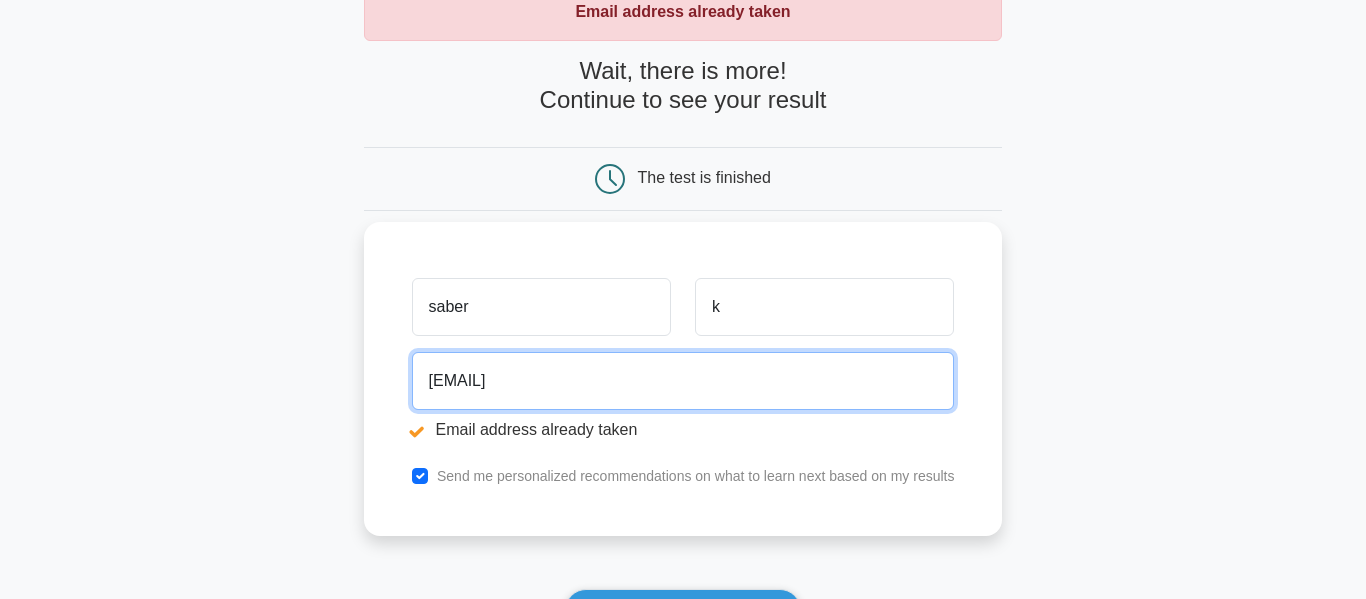 click on "[EMAIL]" at bounding box center [683, 381] 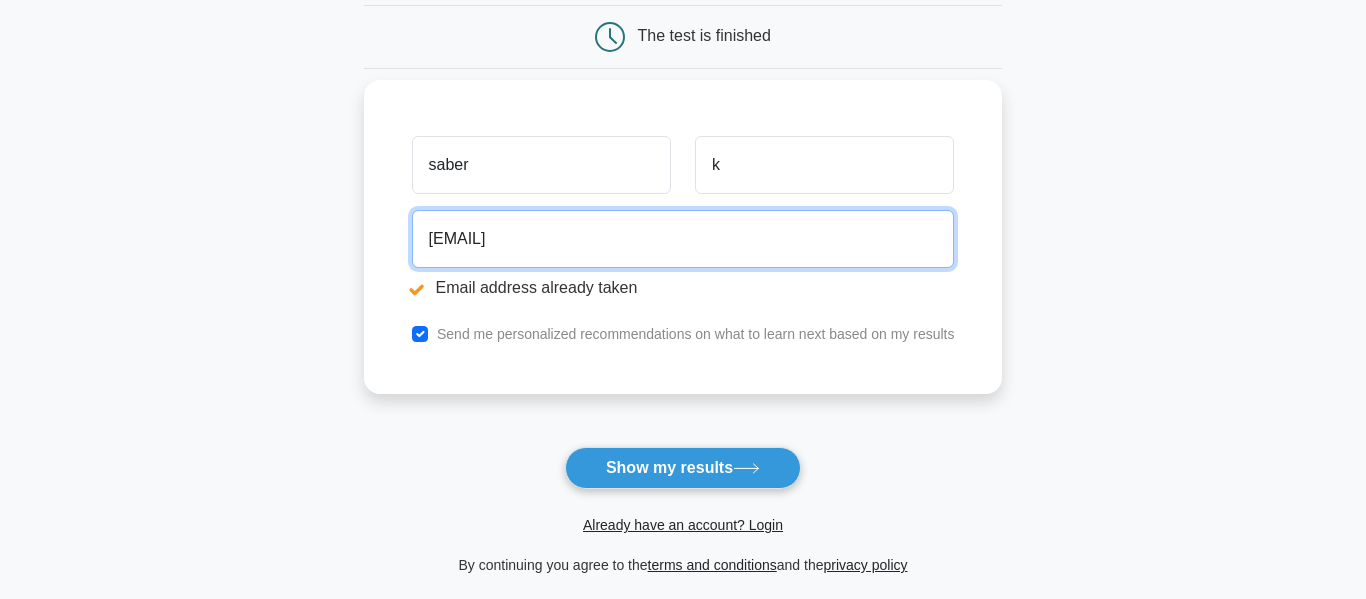 scroll, scrollTop: 264, scrollLeft: 0, axis: vertical 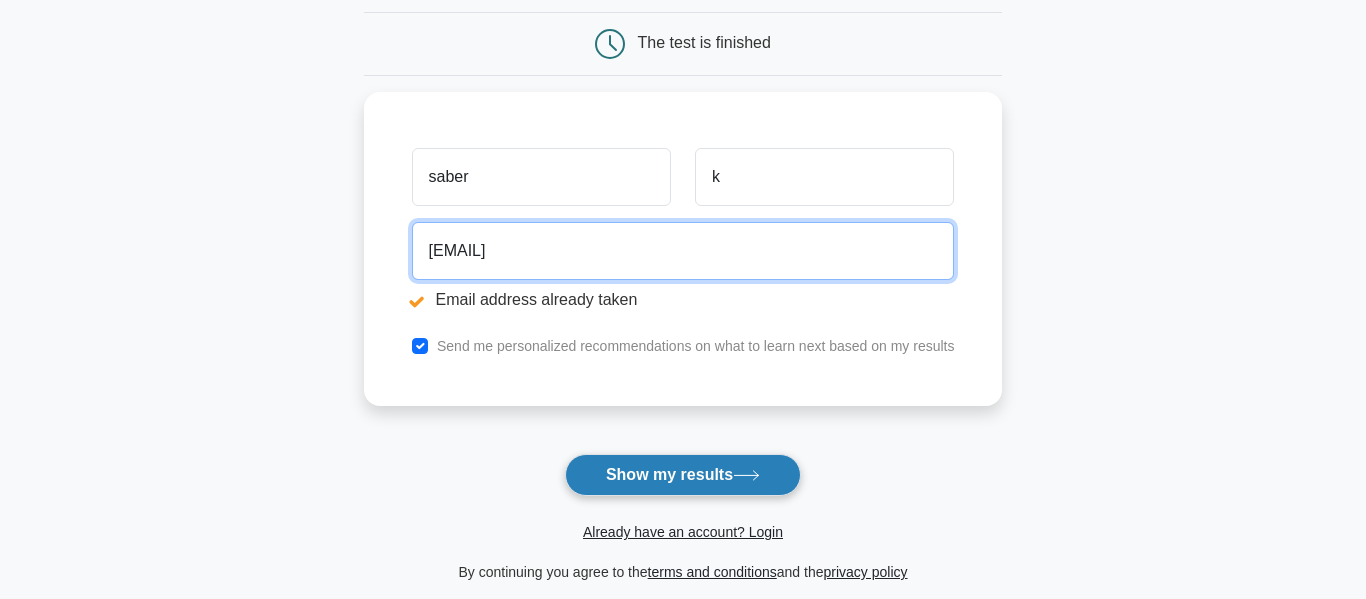 type on "[EMAIL]" 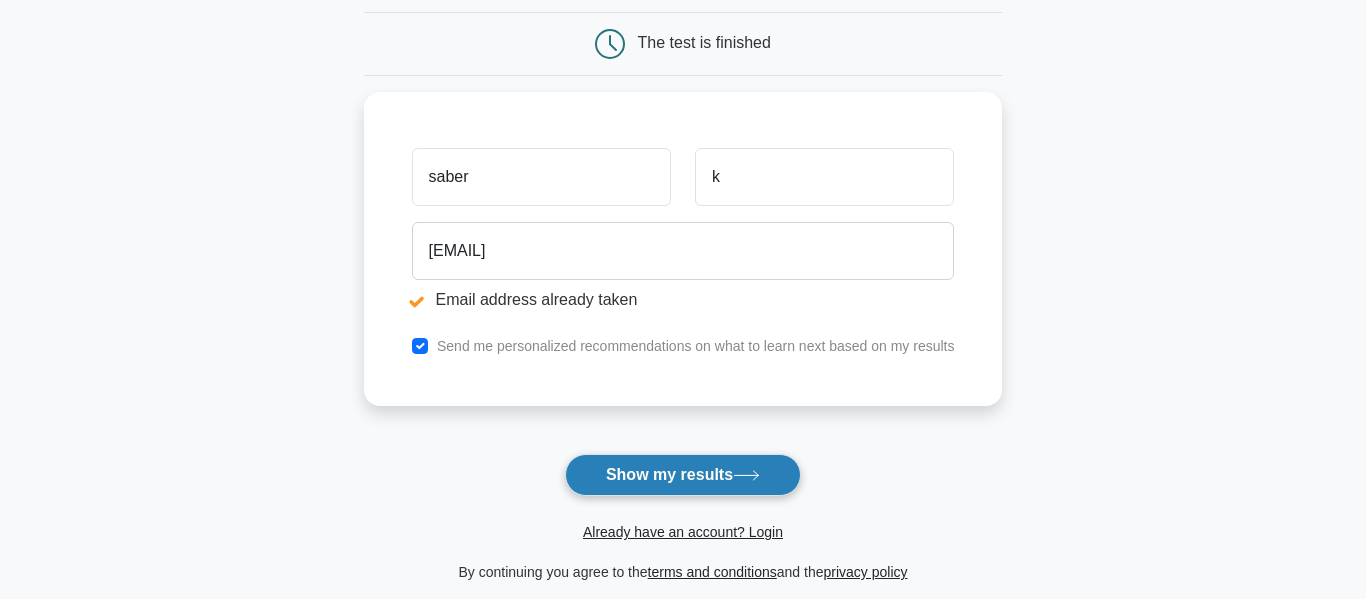 click on "Show my results" at bounding box center [683, 475] 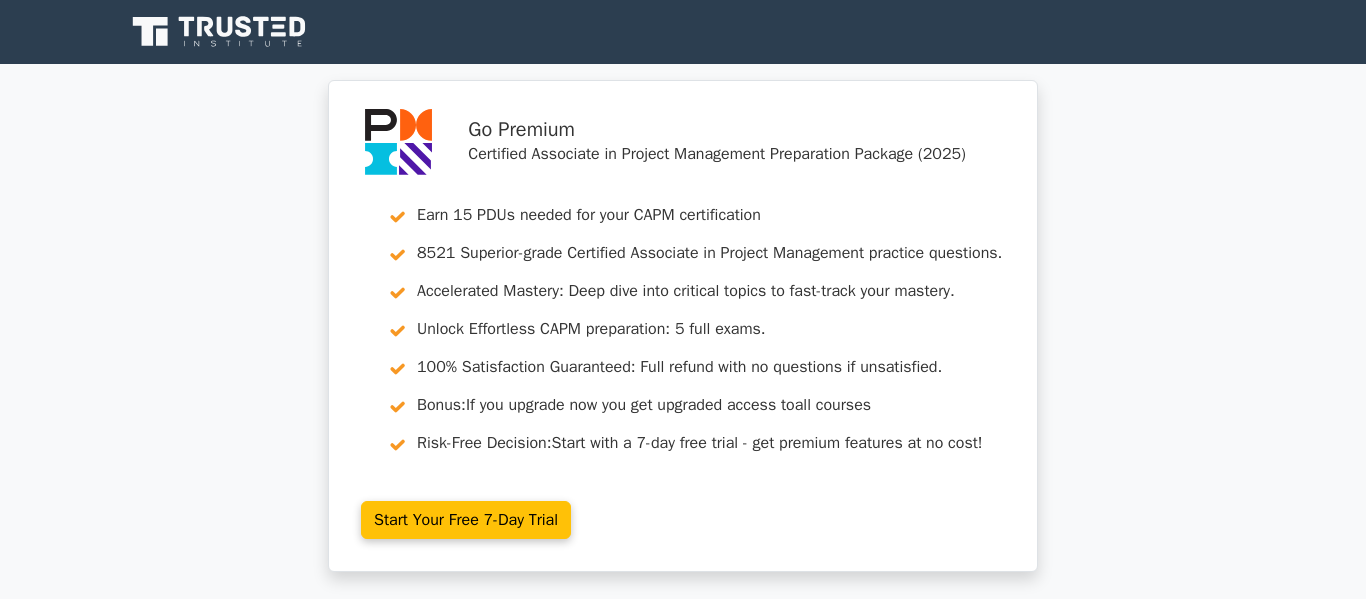 scroll, scrollTop: 0, scrollLeft: 0, axis: both 